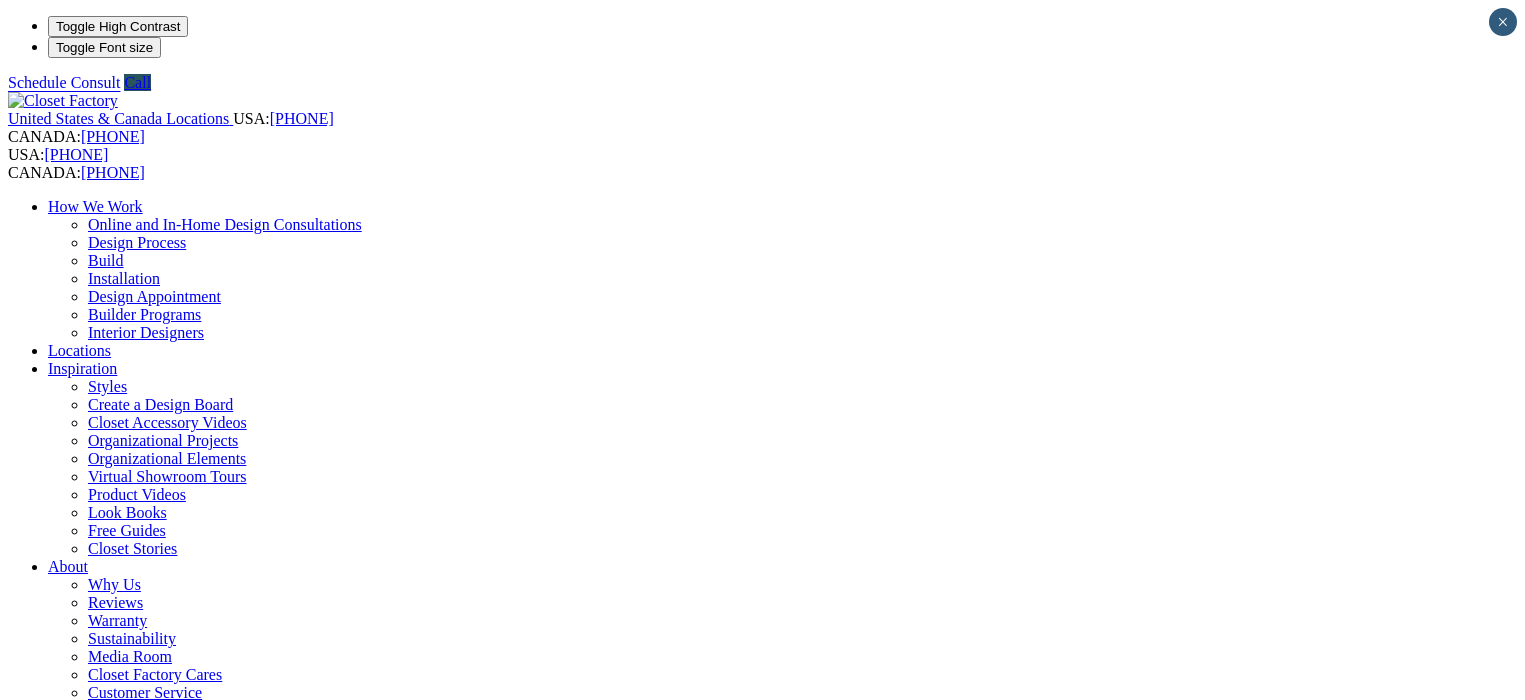 scroll, scrollTop: 0, scrollLeft: 0, axis: both 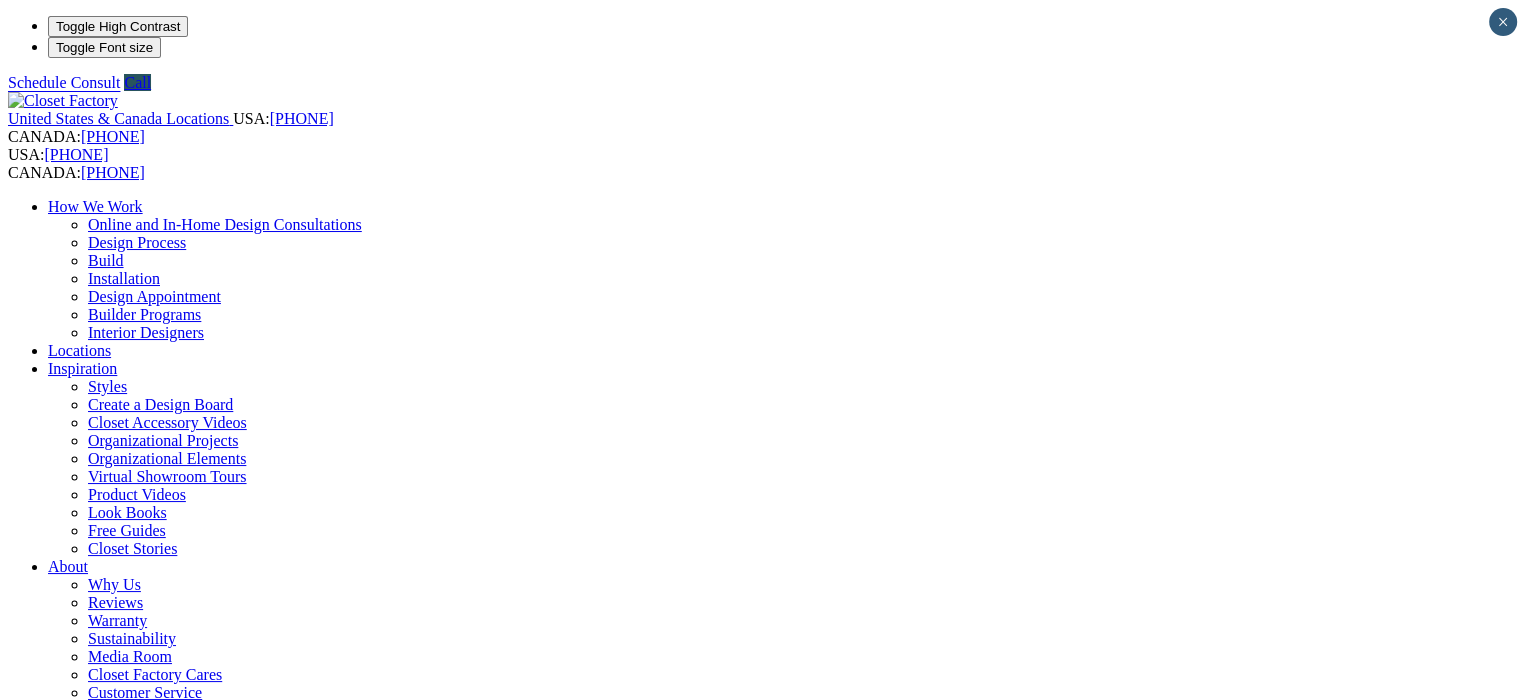 click on "CLOSE (X)" at bounding box center (46, 1853) 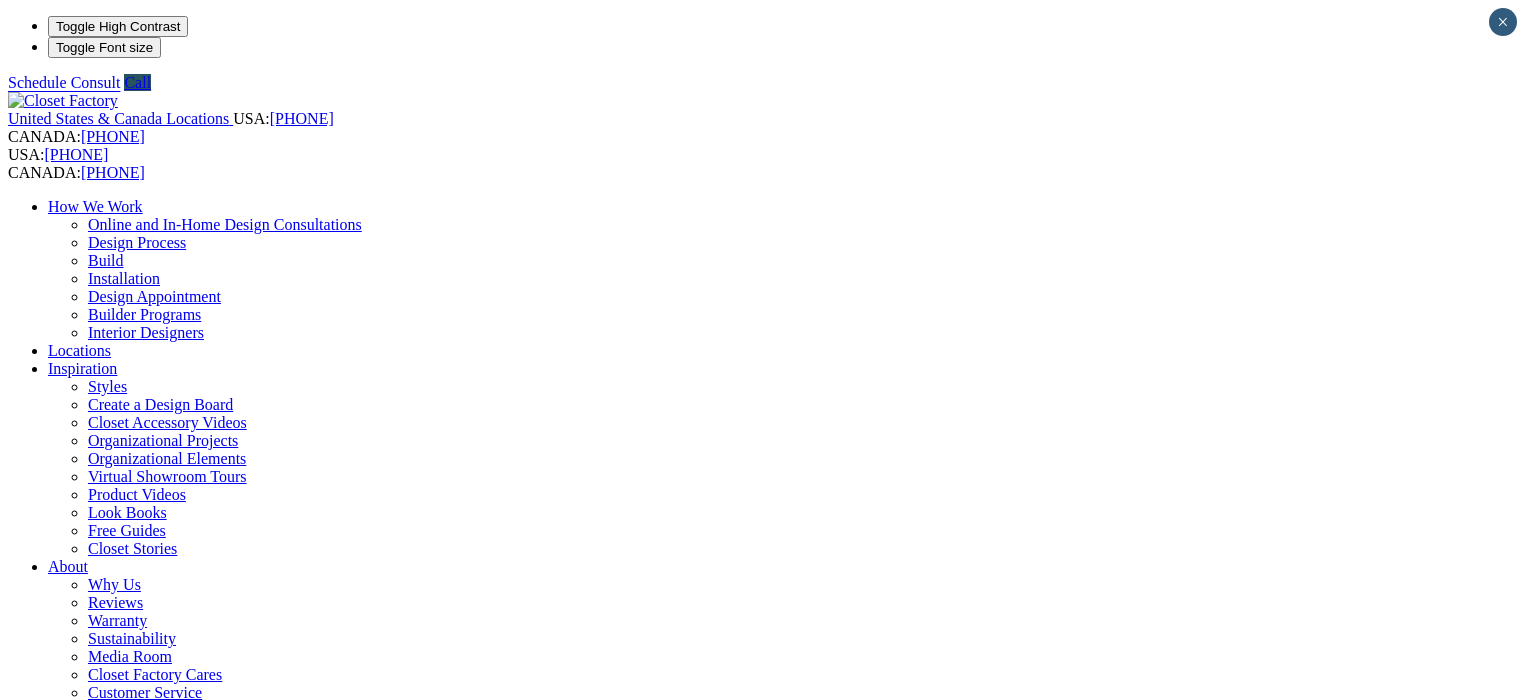 scroll, scrollTop: 0, scrollLeft: 0, axis: both 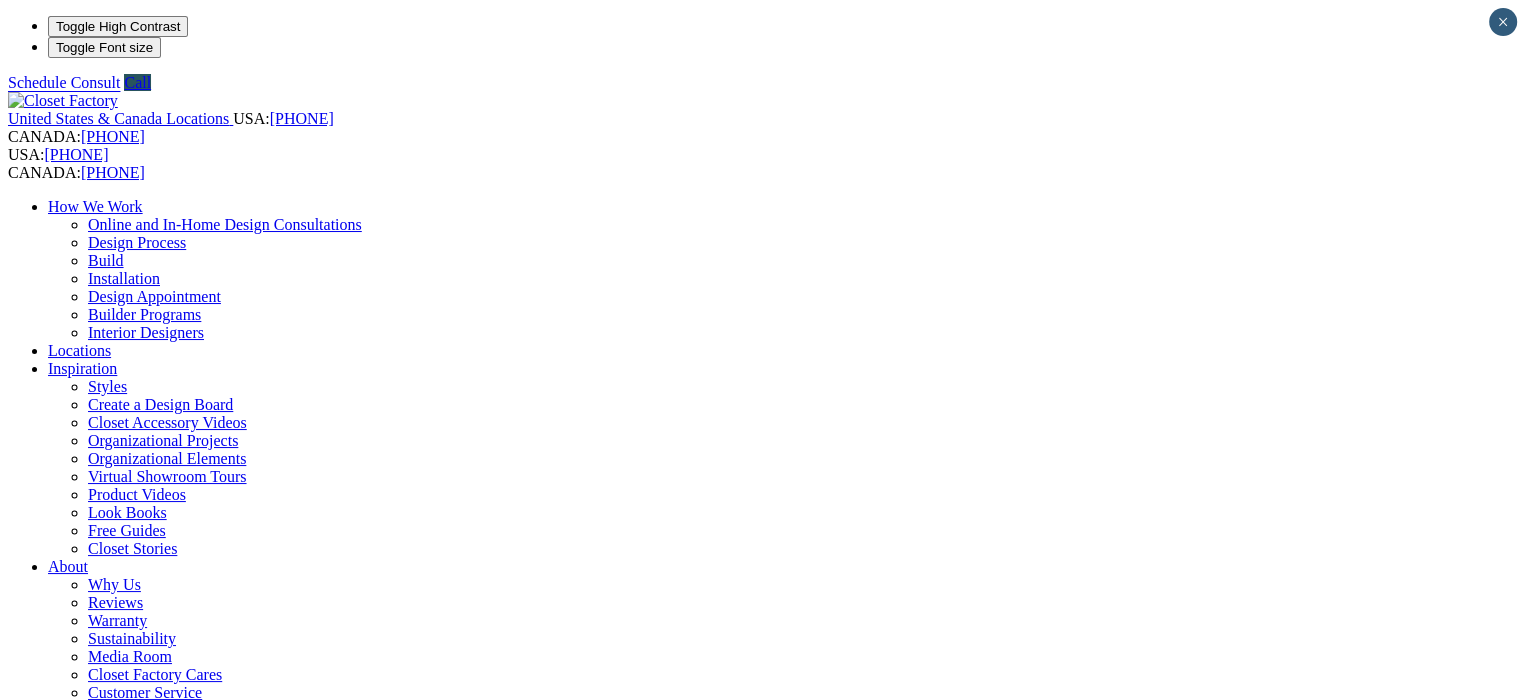 click on "Next Slide" at bounding box center [762, 1987] 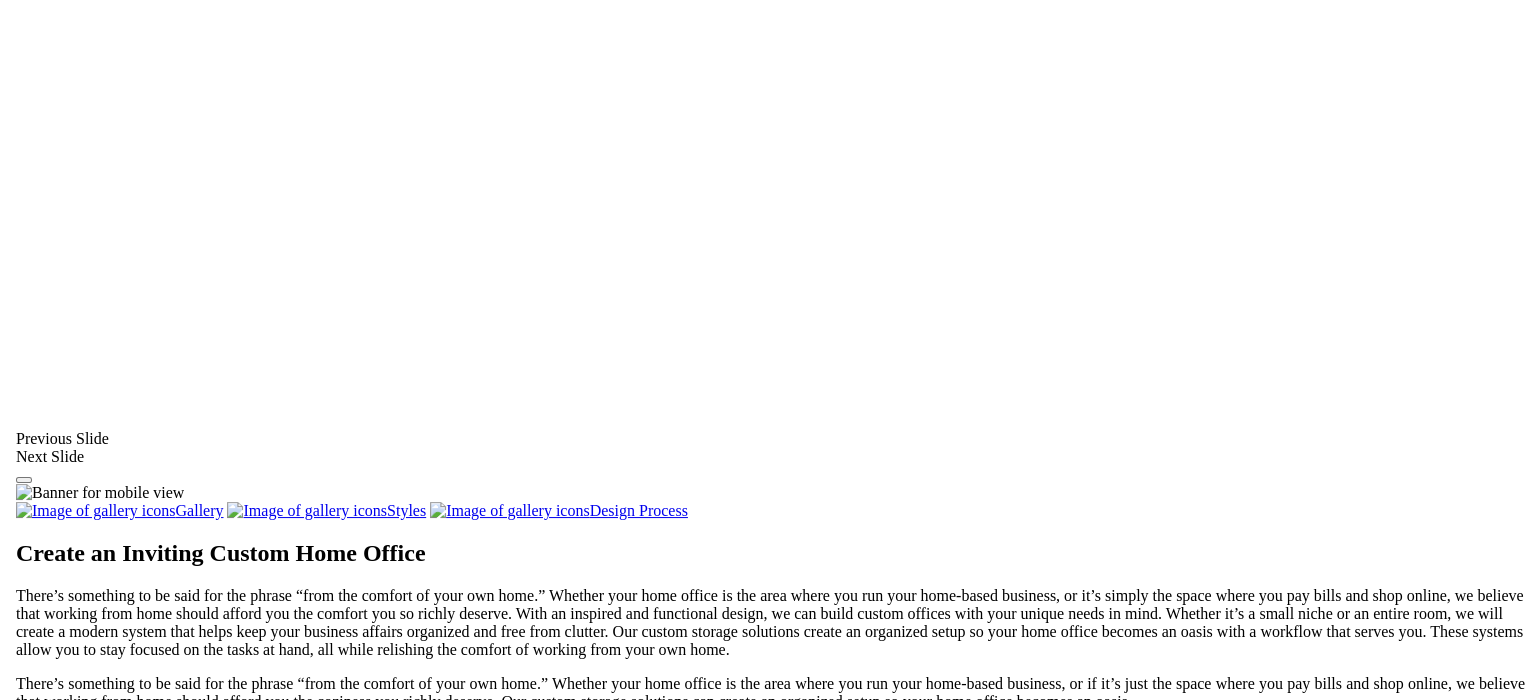 scroll, scrollTop: 1537, scrollLeft: 0, axis: vertical 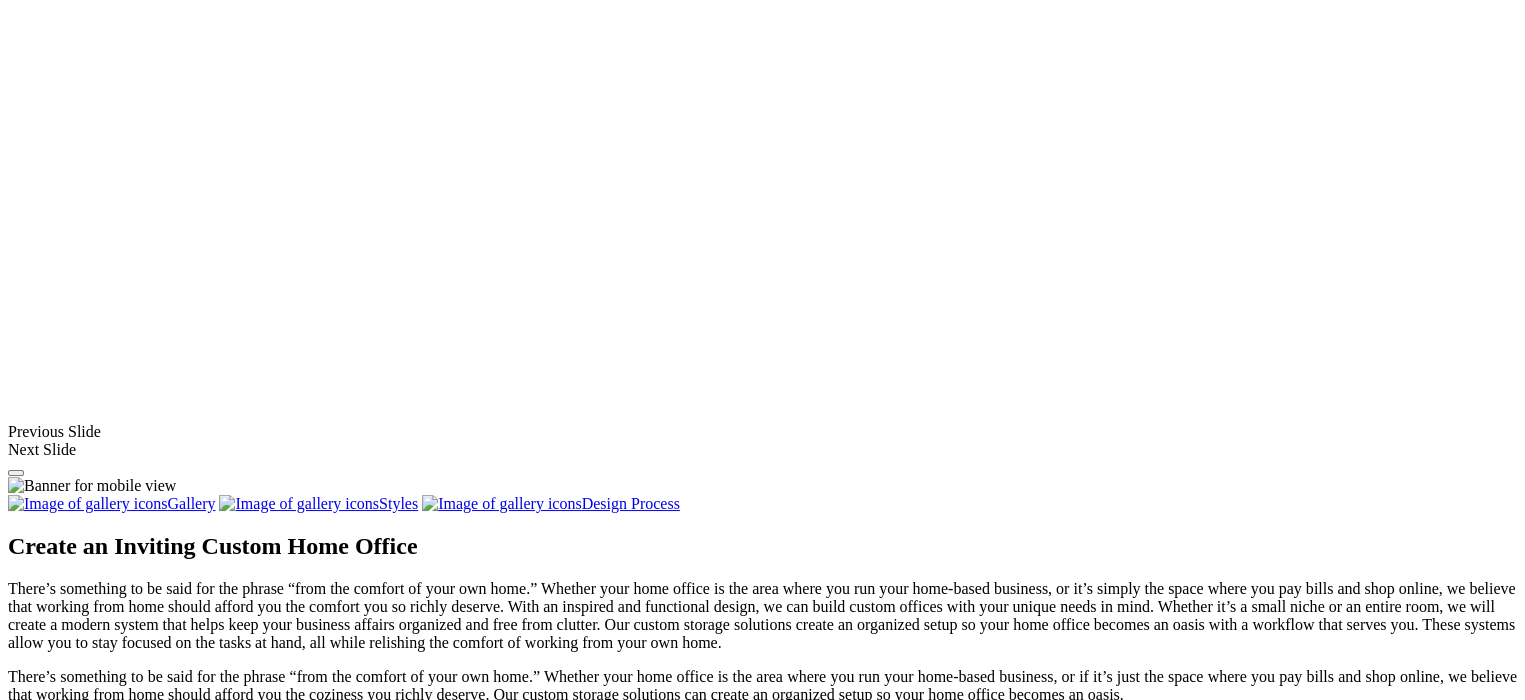 click at bounding box center (636, 1398) 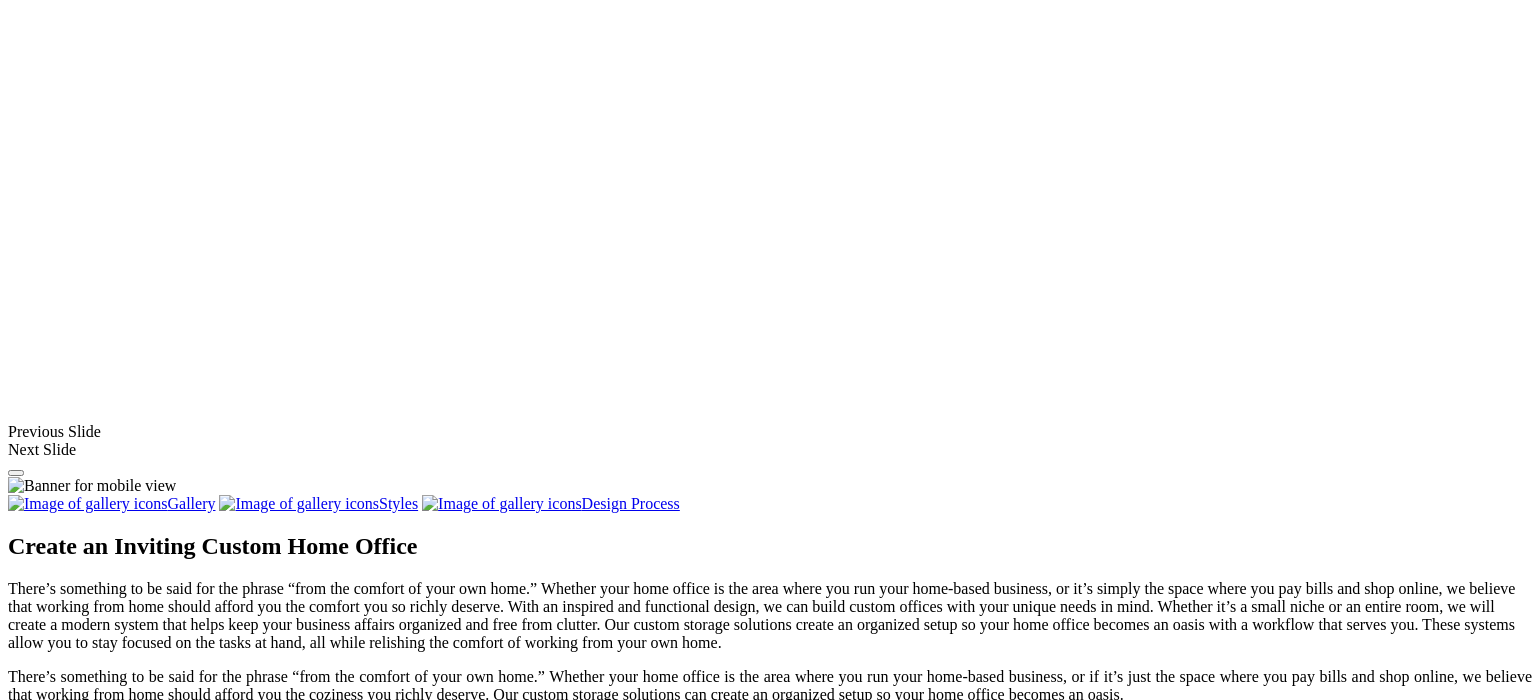 click at bounding box center [8, 36600] 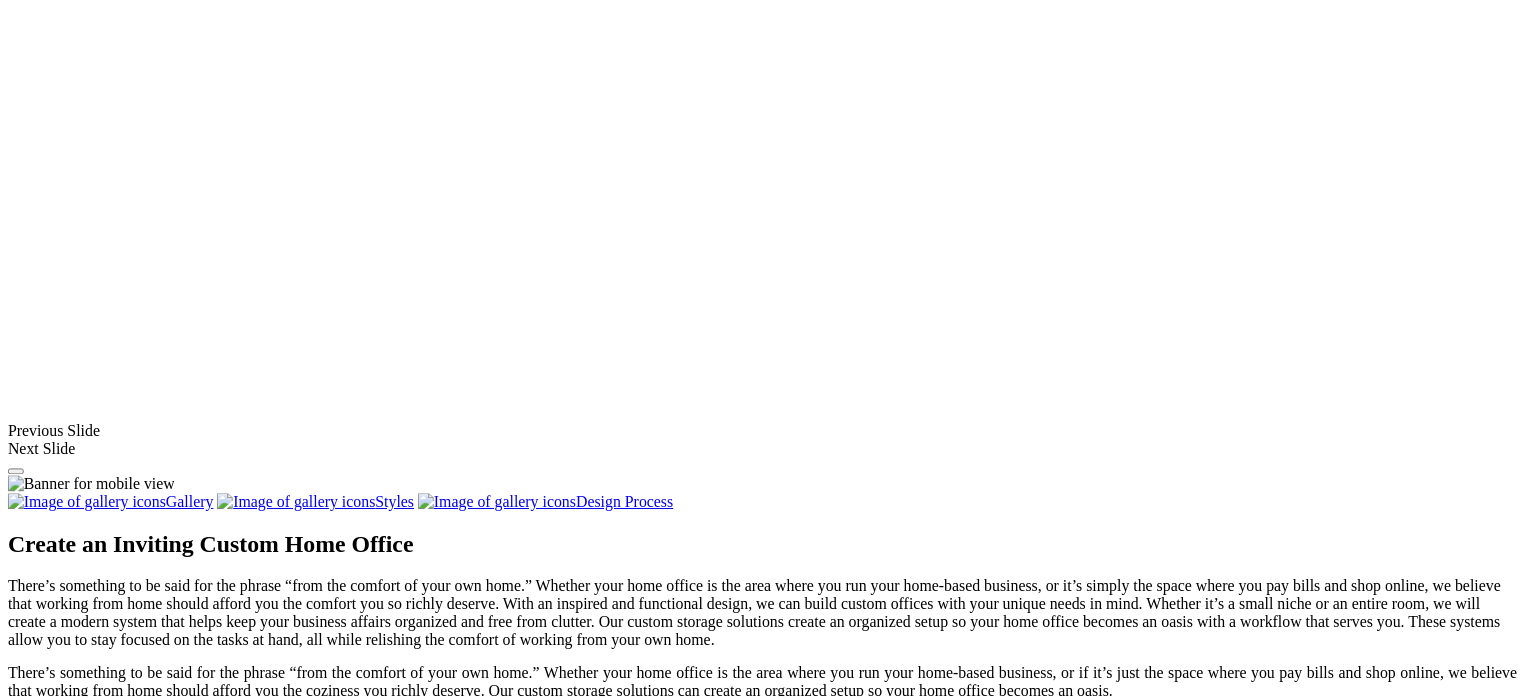 scroll, scrollTop: 1620, scrollLeft: 0, axis: vertical 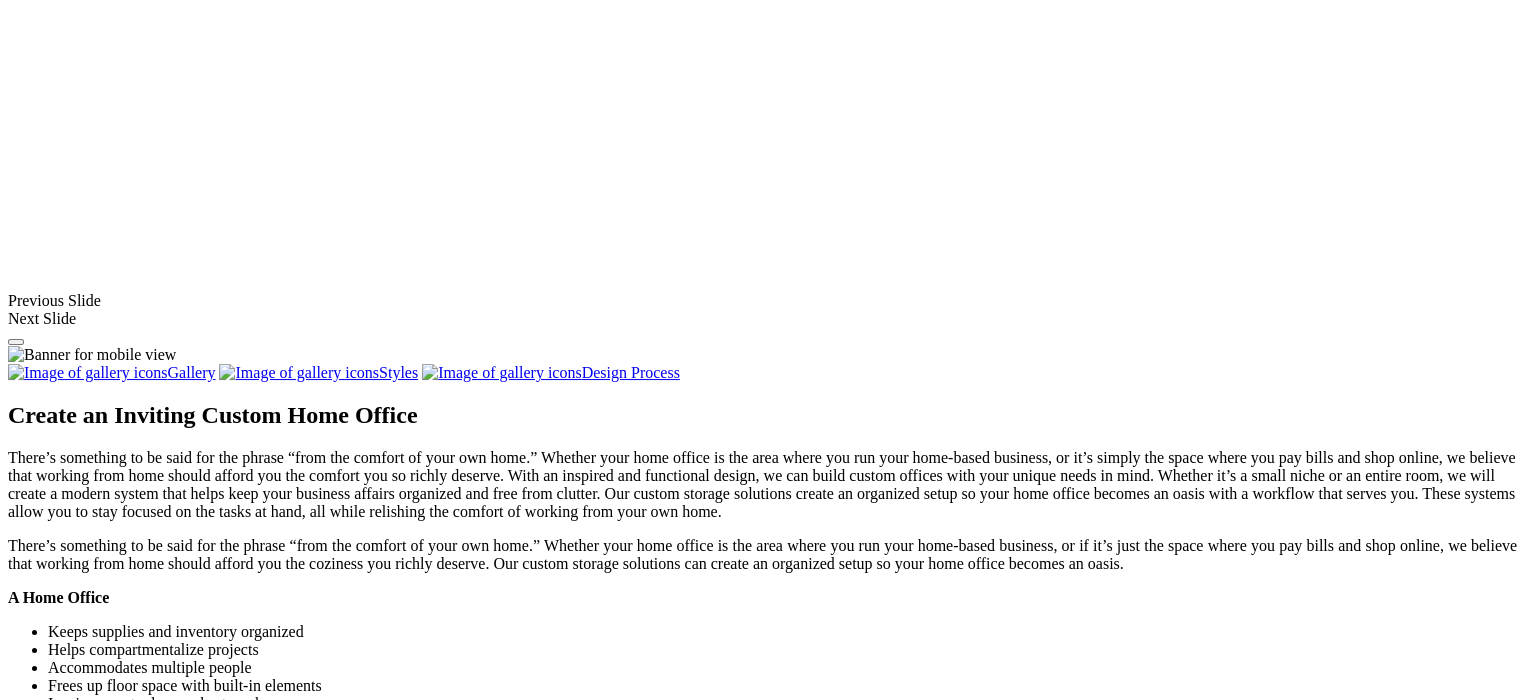 click at bounding box center (636, 1267) 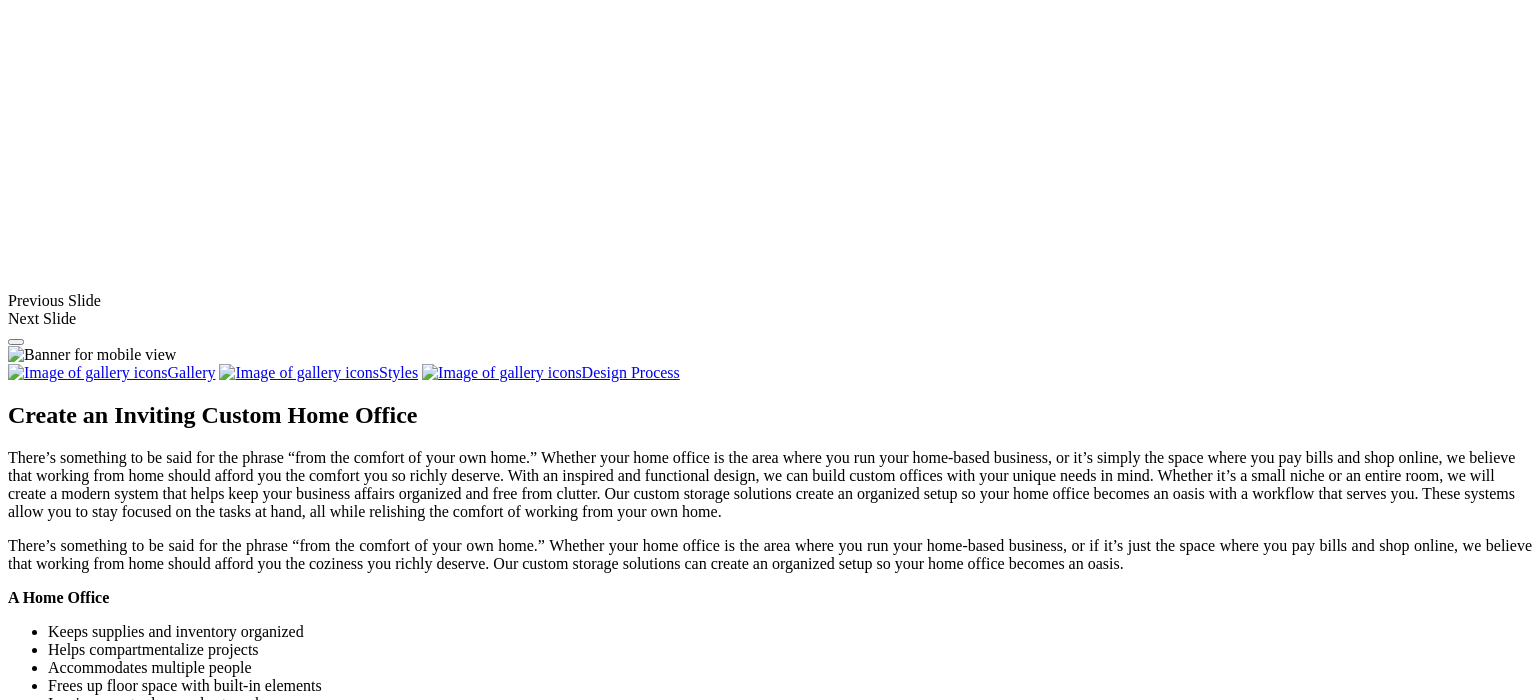 click at bounding box center (8, 36469) 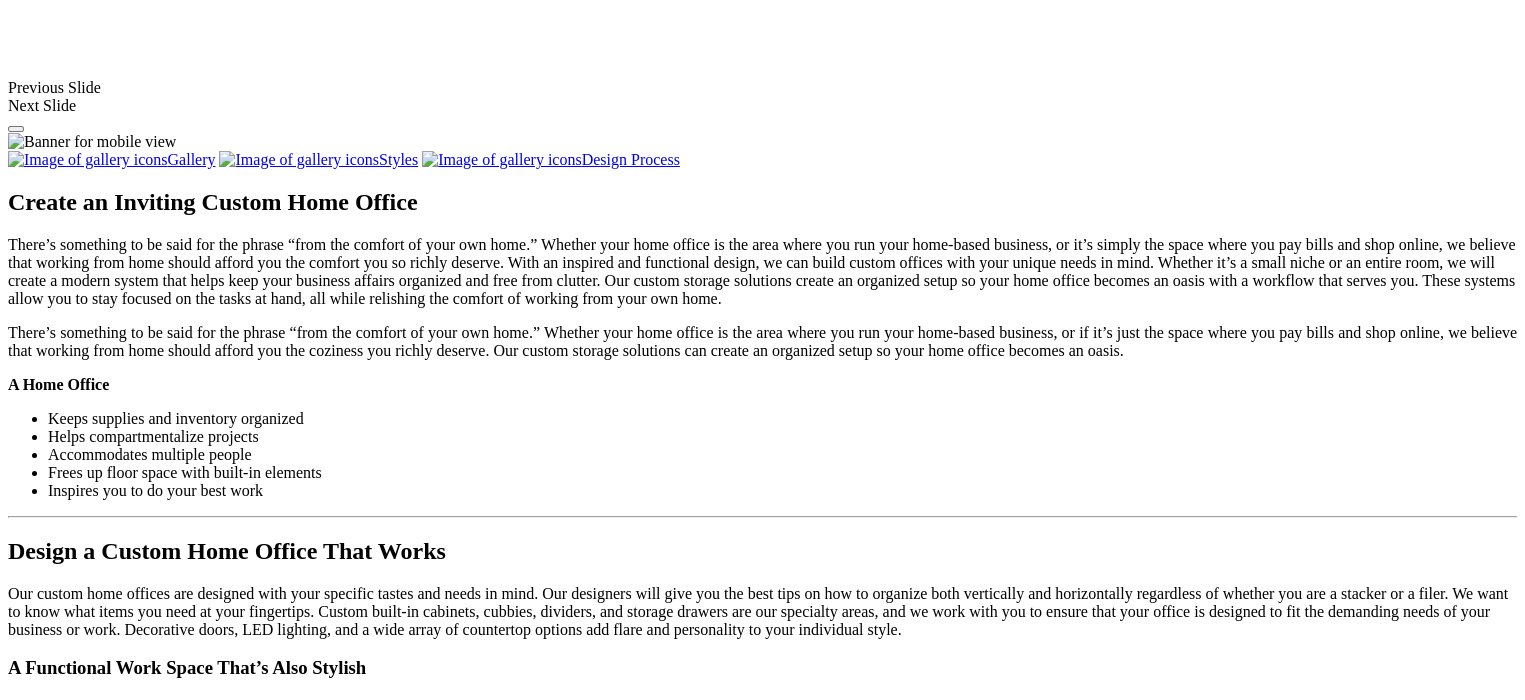 scroll, scrollTop: 1874, scrollLeft: 0, axis: vertical 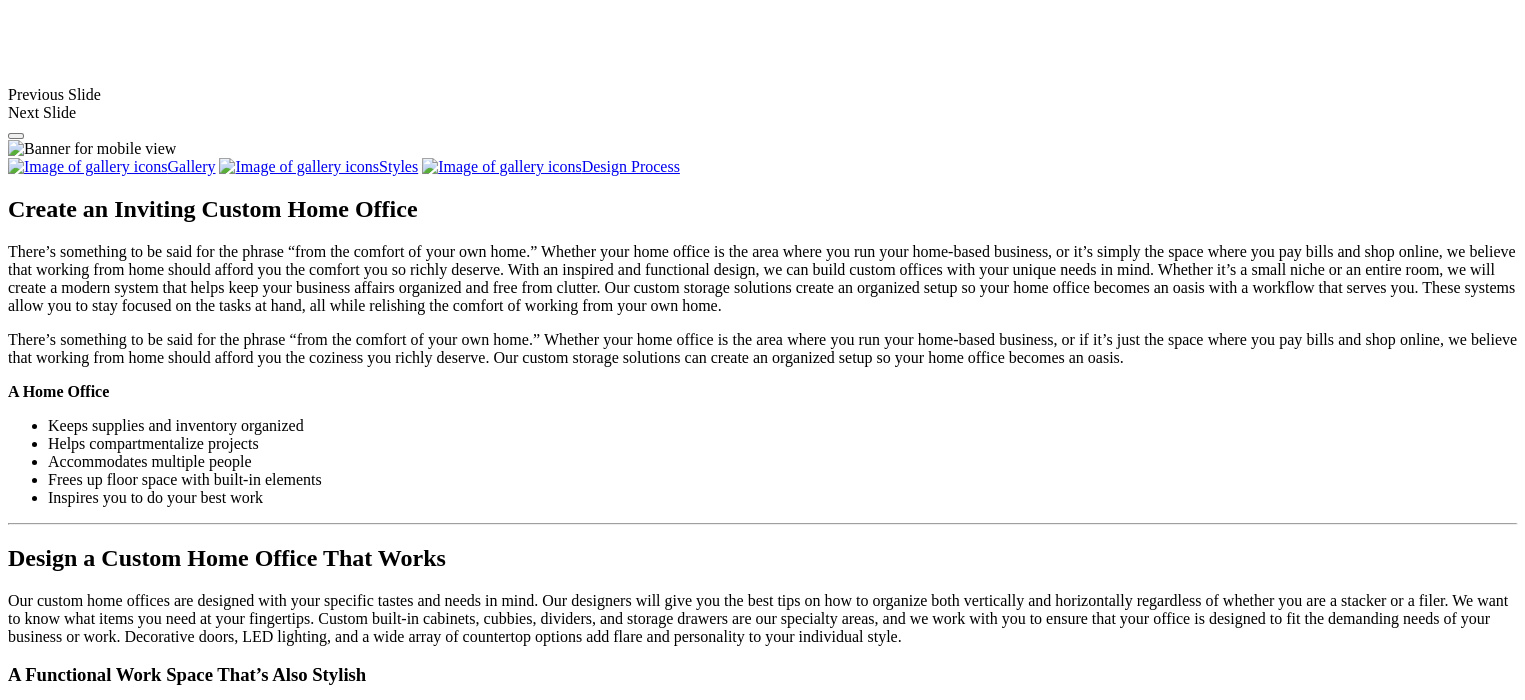 click at bounding box center (179, 1409) 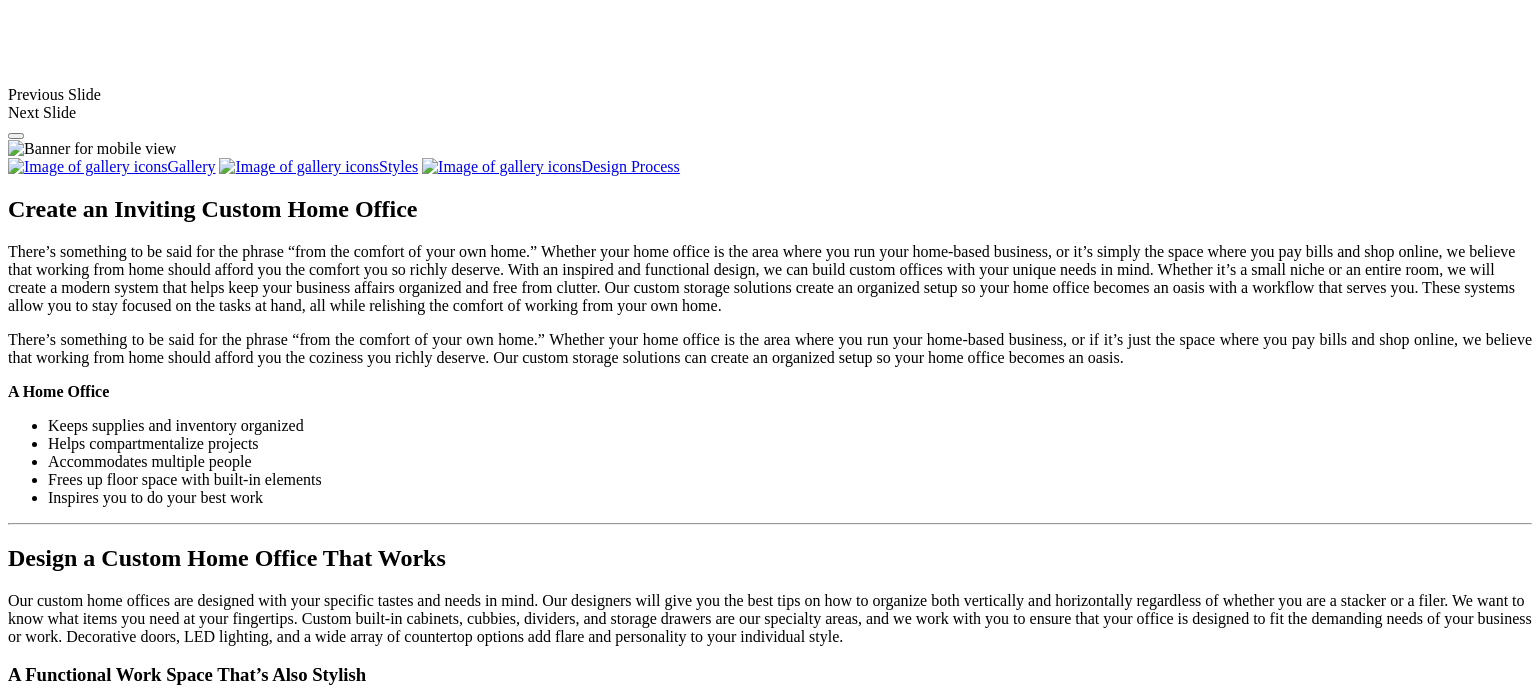 click at bounding box center [8, 36263] 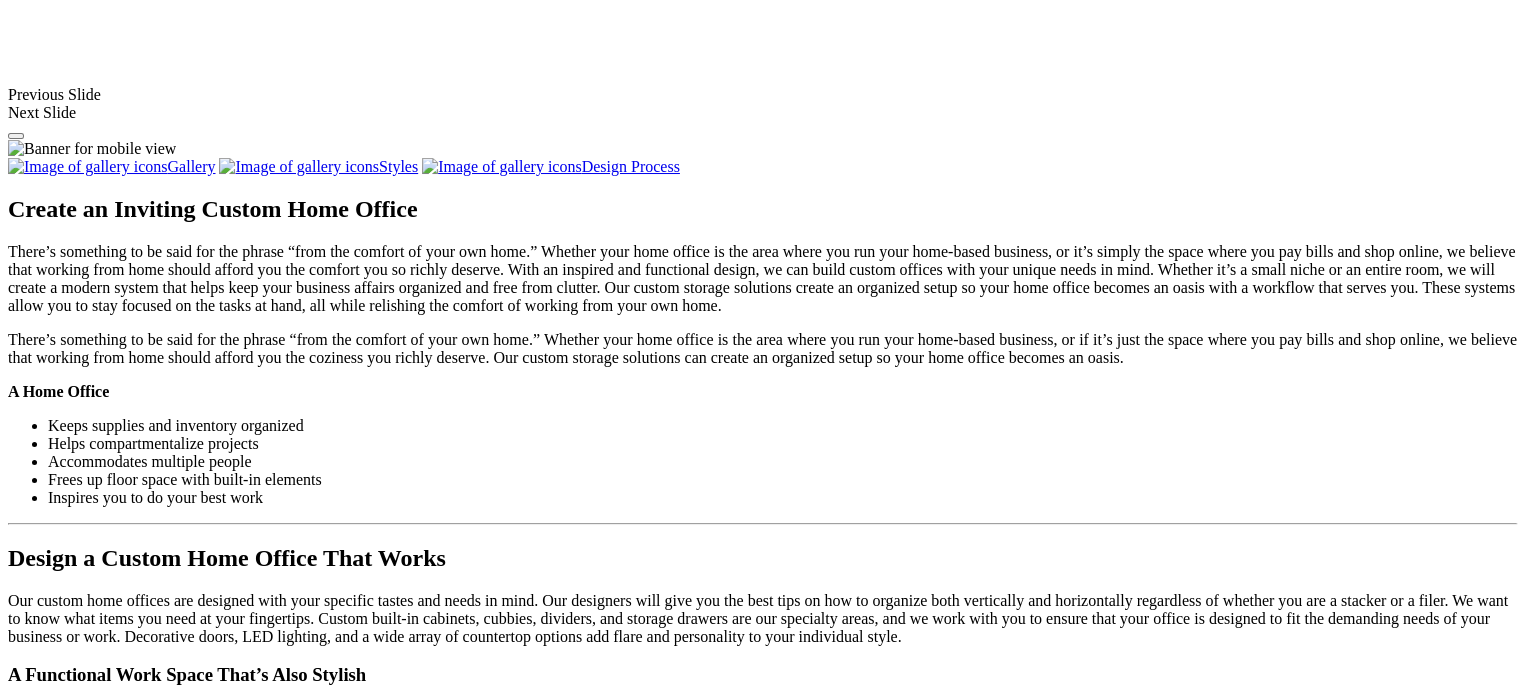 click at bounding box center [133, 1583] 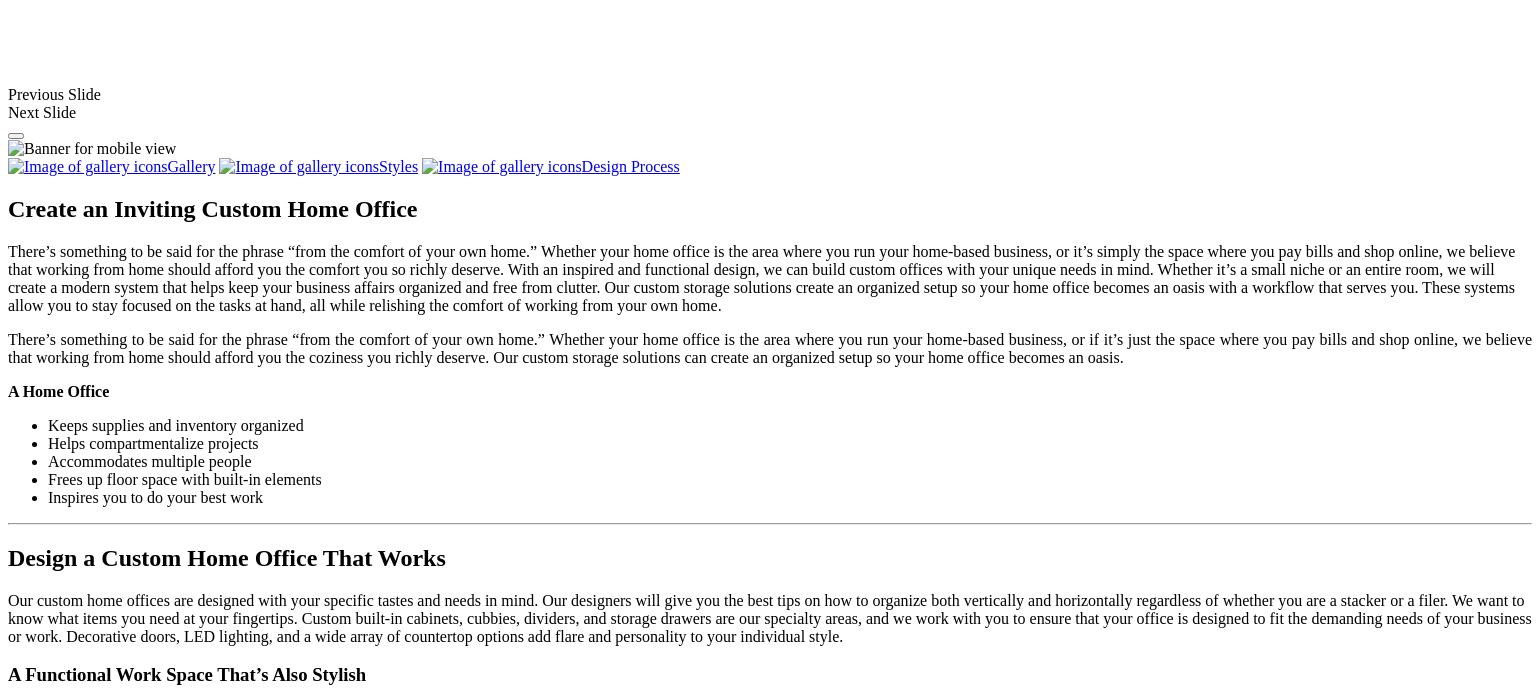 click at bounding box center [8, 36263] 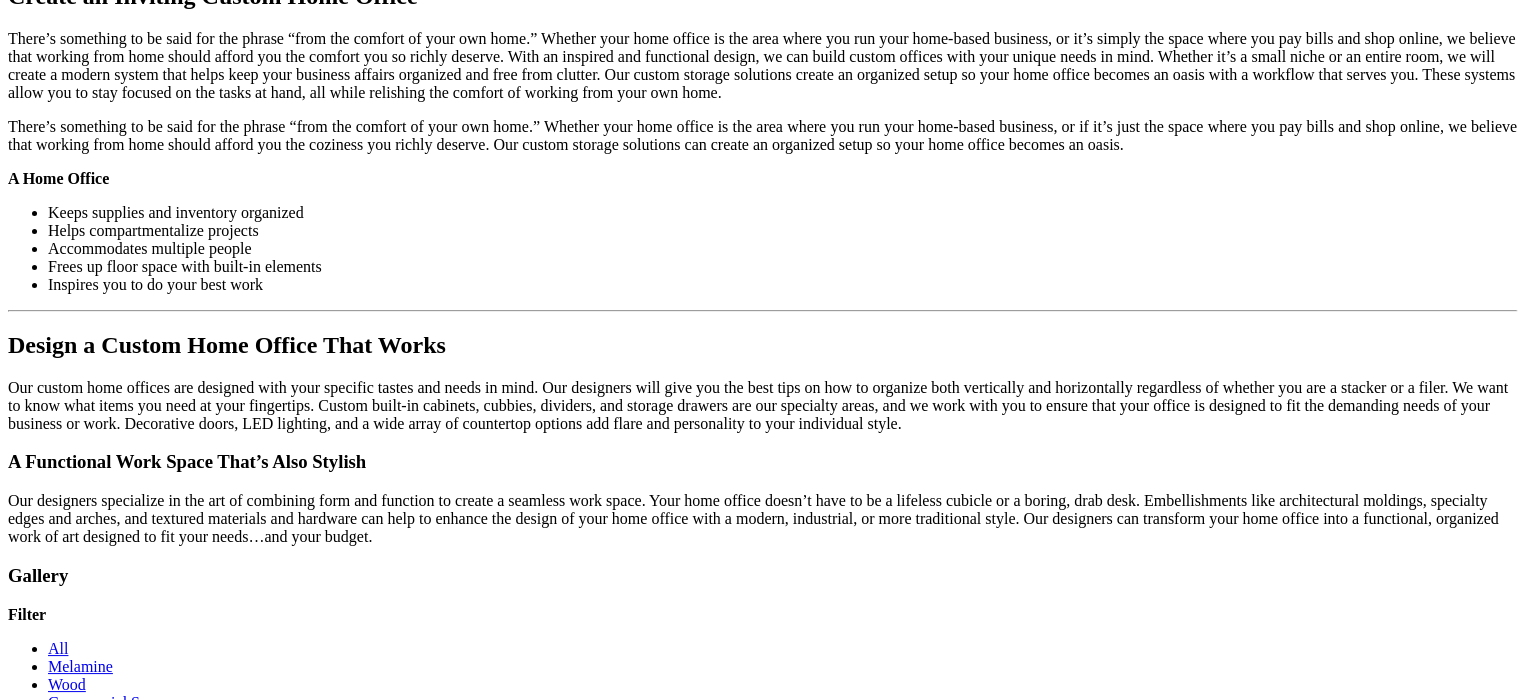 scroll, scrollTop: 2110, scrollLeft: 0, axis: vertical 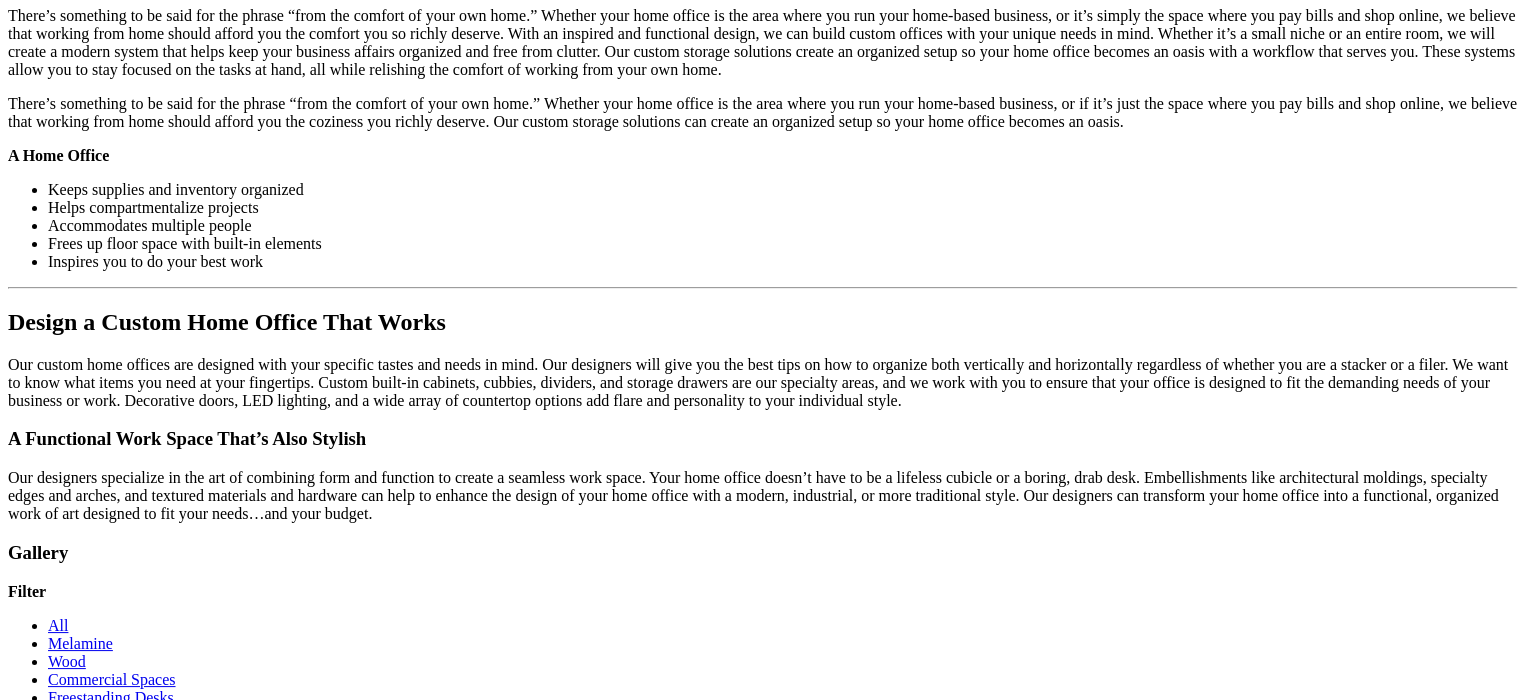 click on "Load More" at bounding box center [44, 1499] 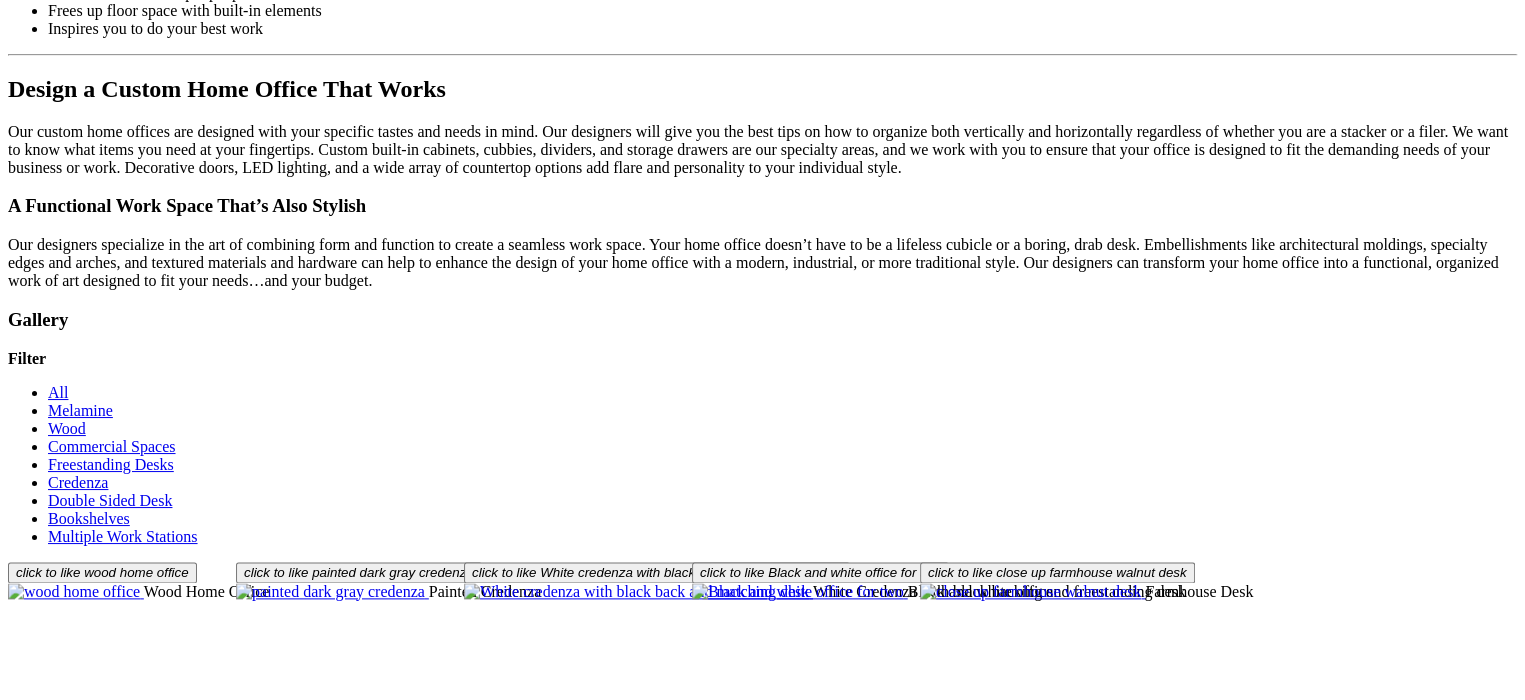 scroll, scrollTop: 2335, scrollLeft: 0, axis: vertical 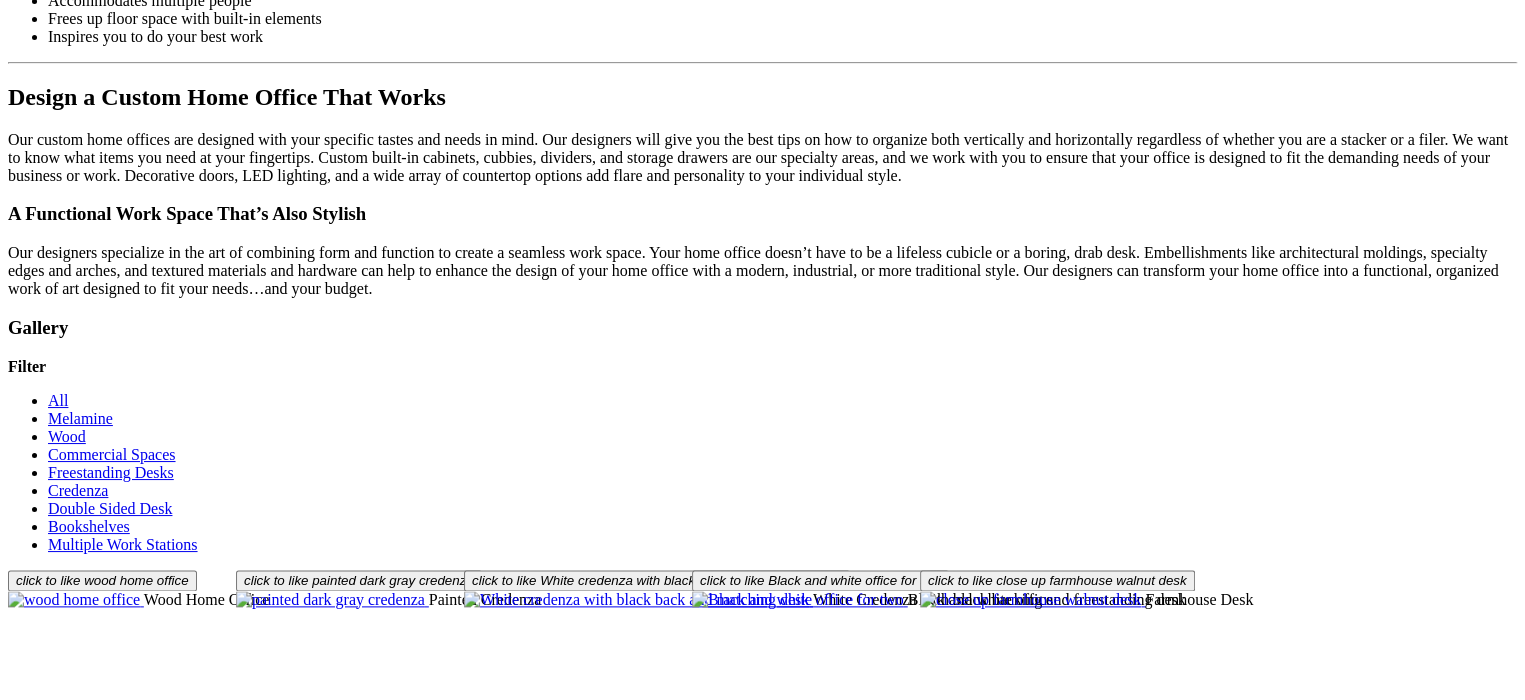 click at bounding box center (1067, 1470) 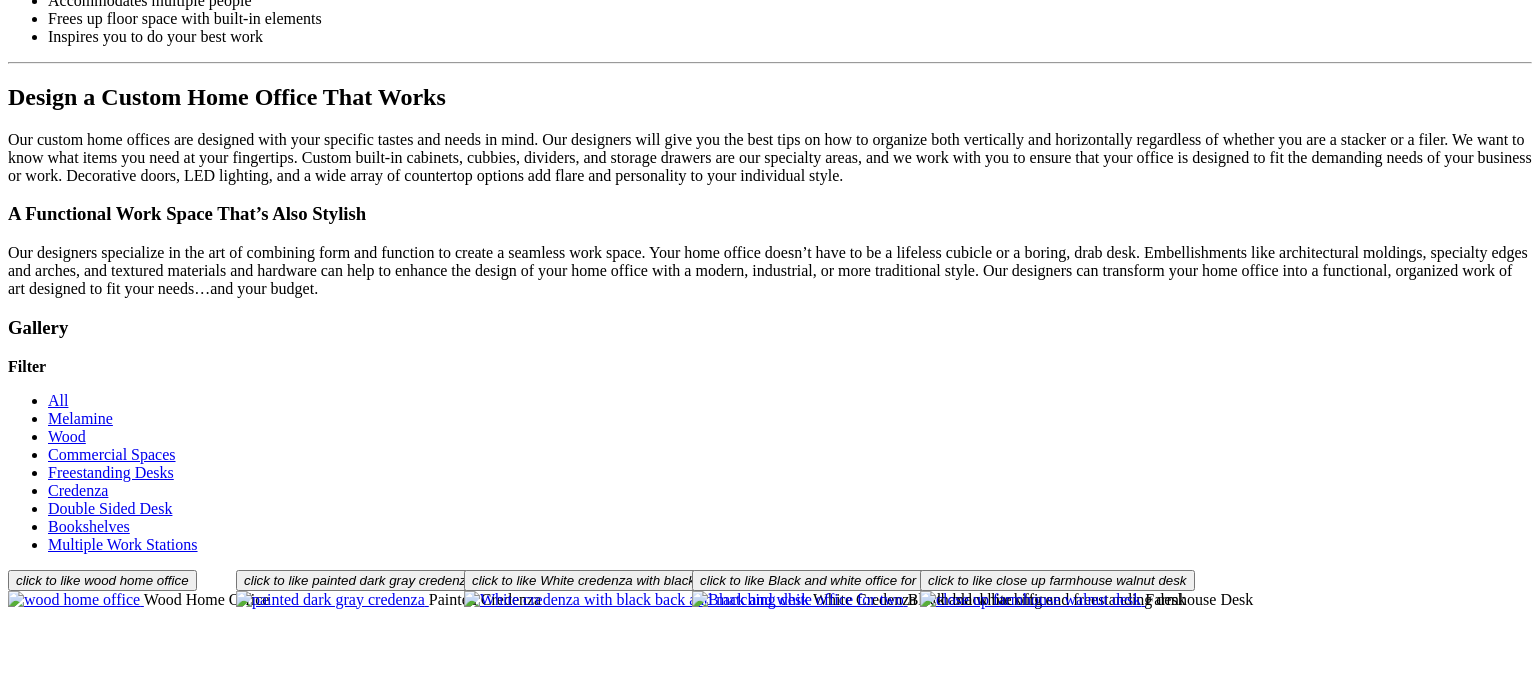 click at bounding box center (8, 36150) 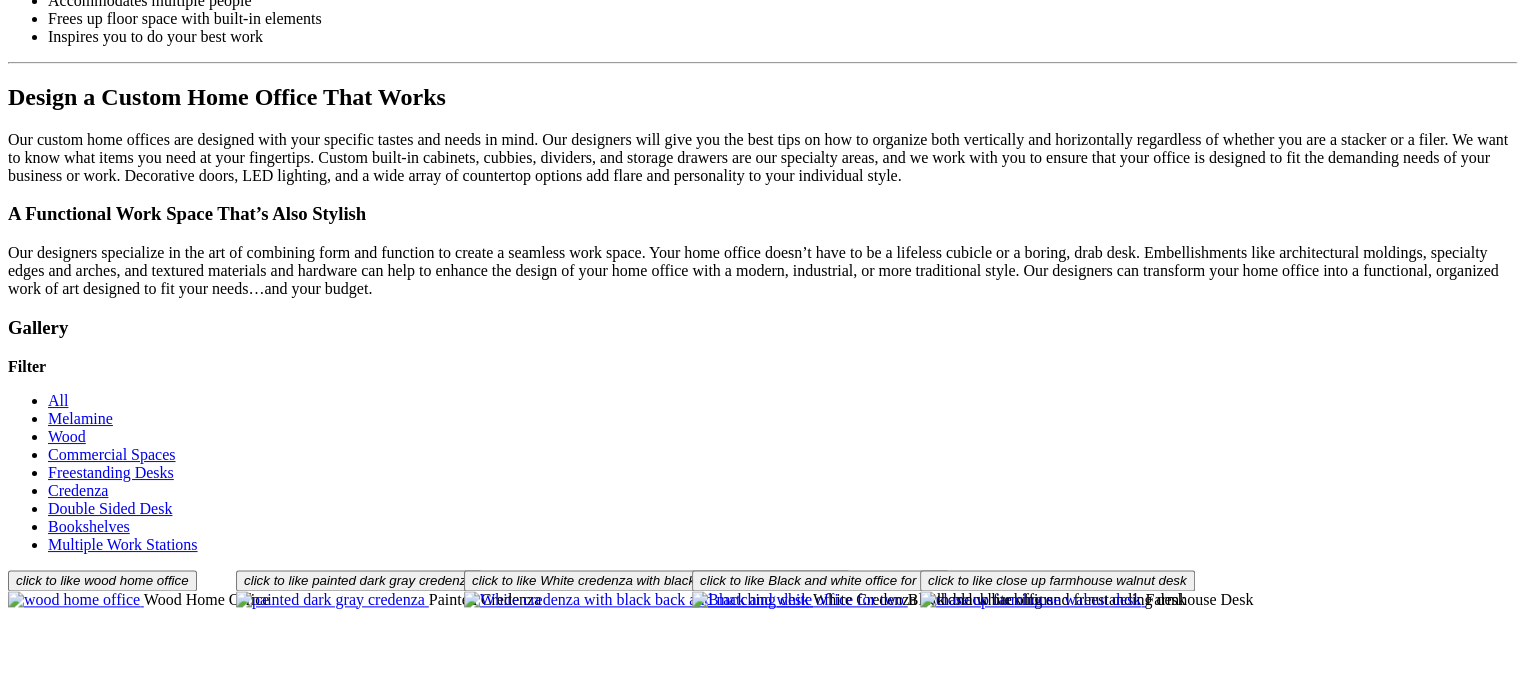 click at bounding box center (80, 1296) 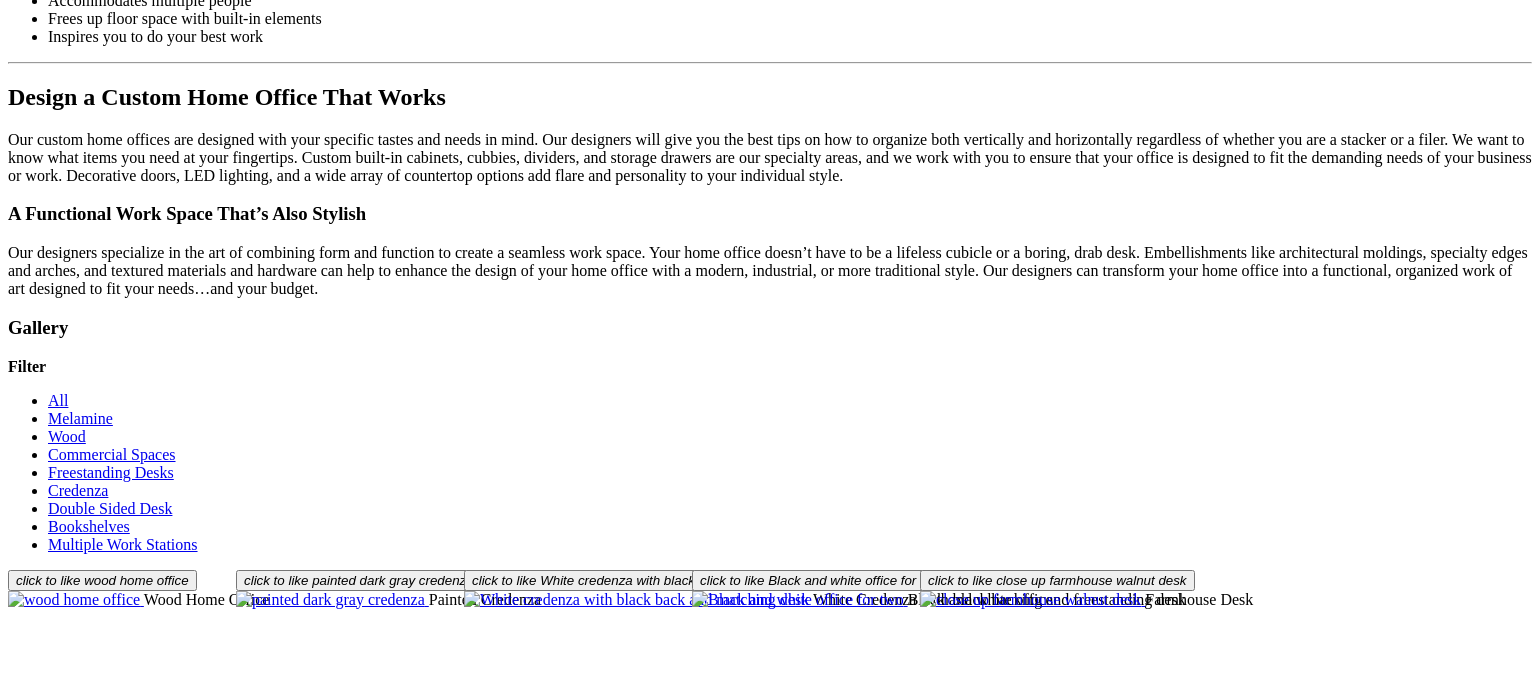click at bounding box center [8, 36150] 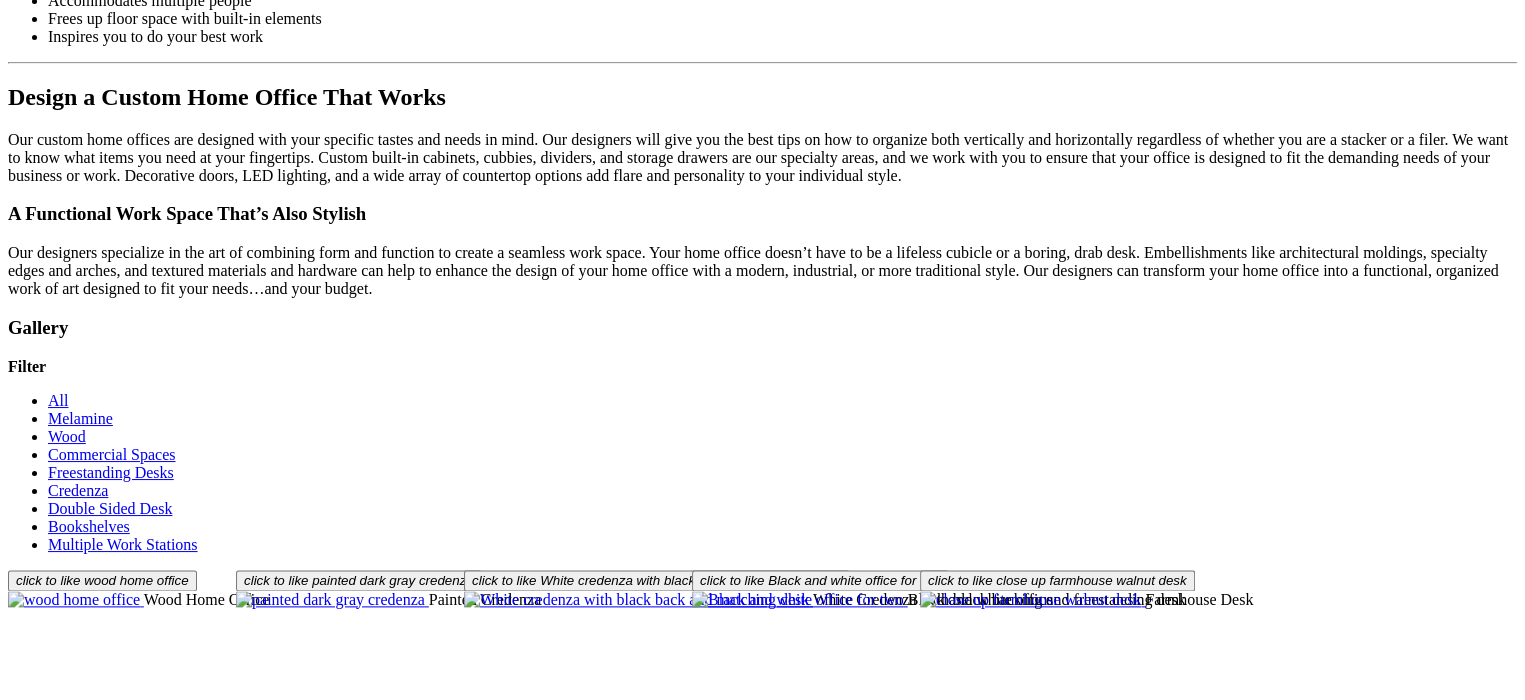 click on "Load More" at bounding box center [44, 1622] 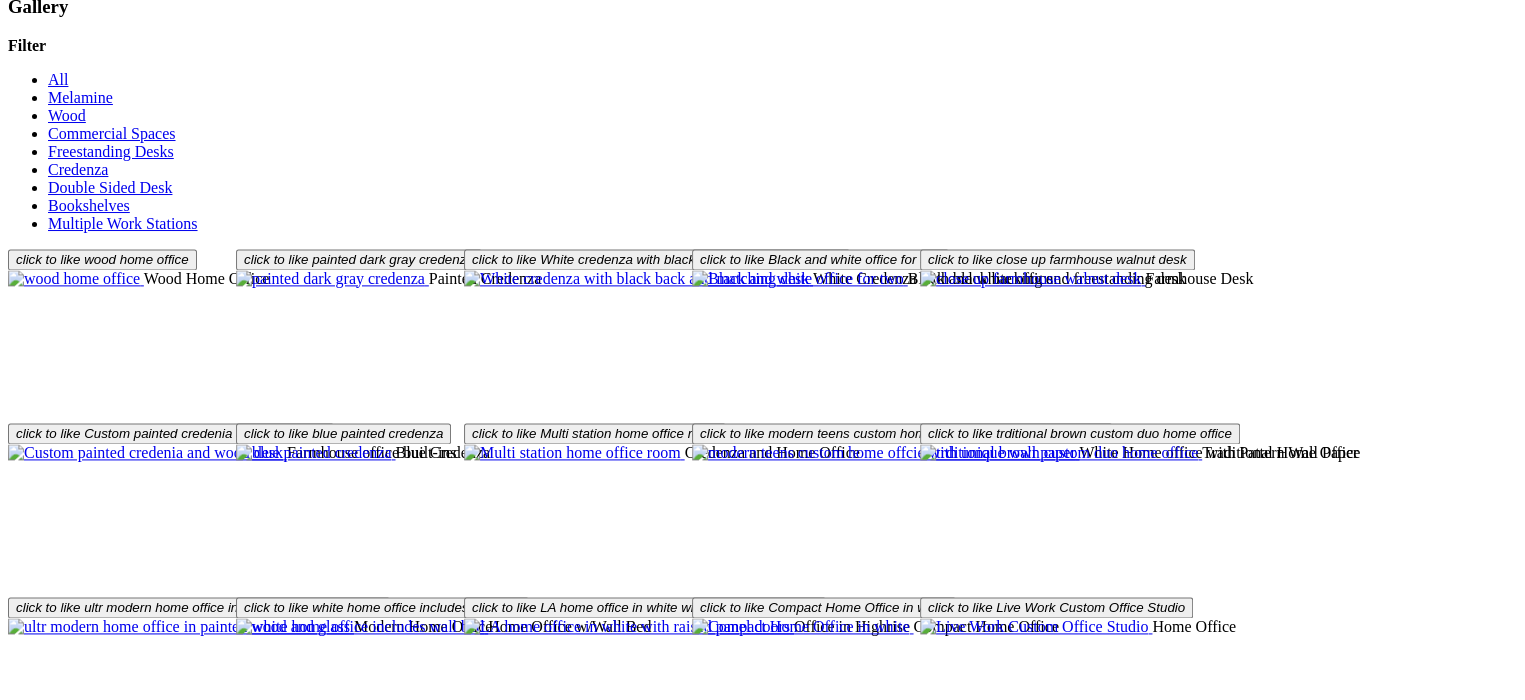 scroll, scrollTop: 2698, scrollLeft: 0, axis: vertical 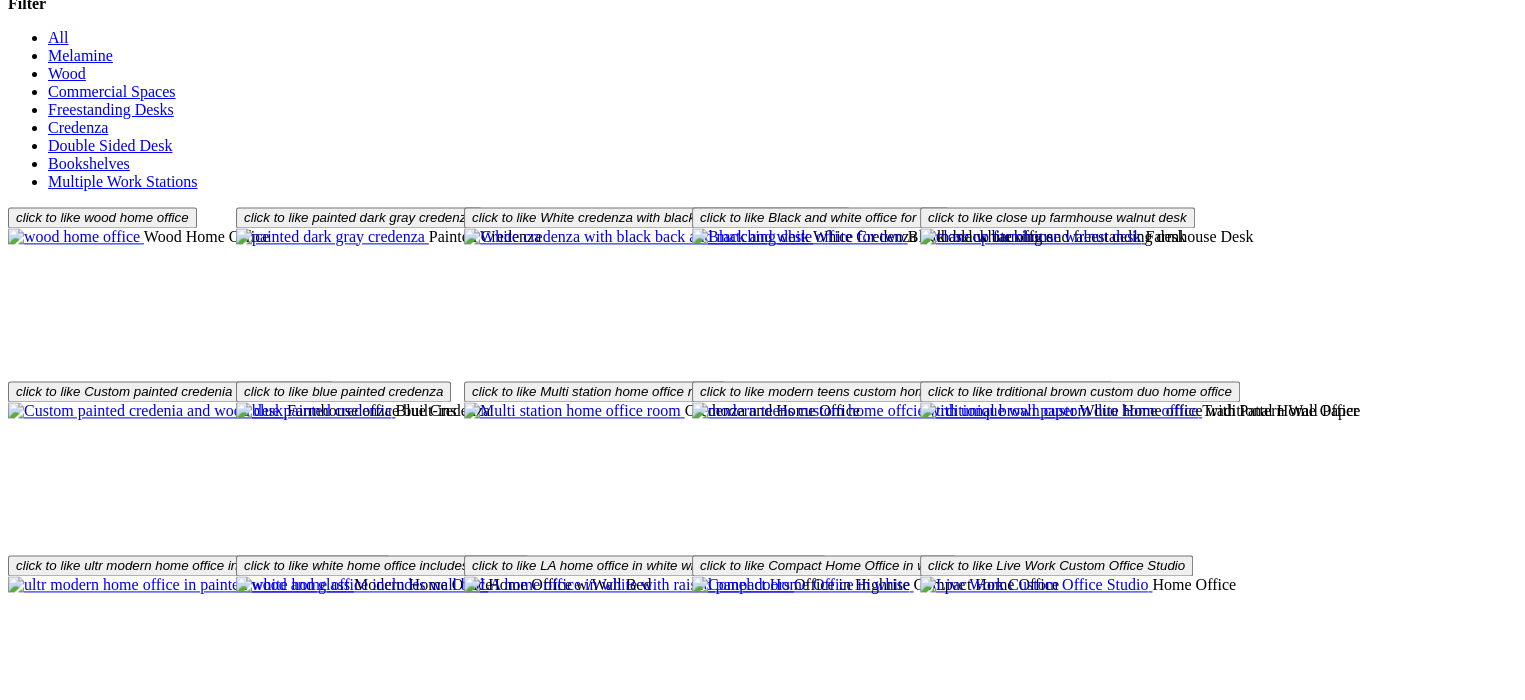 click at bounding box center [994, 1455] 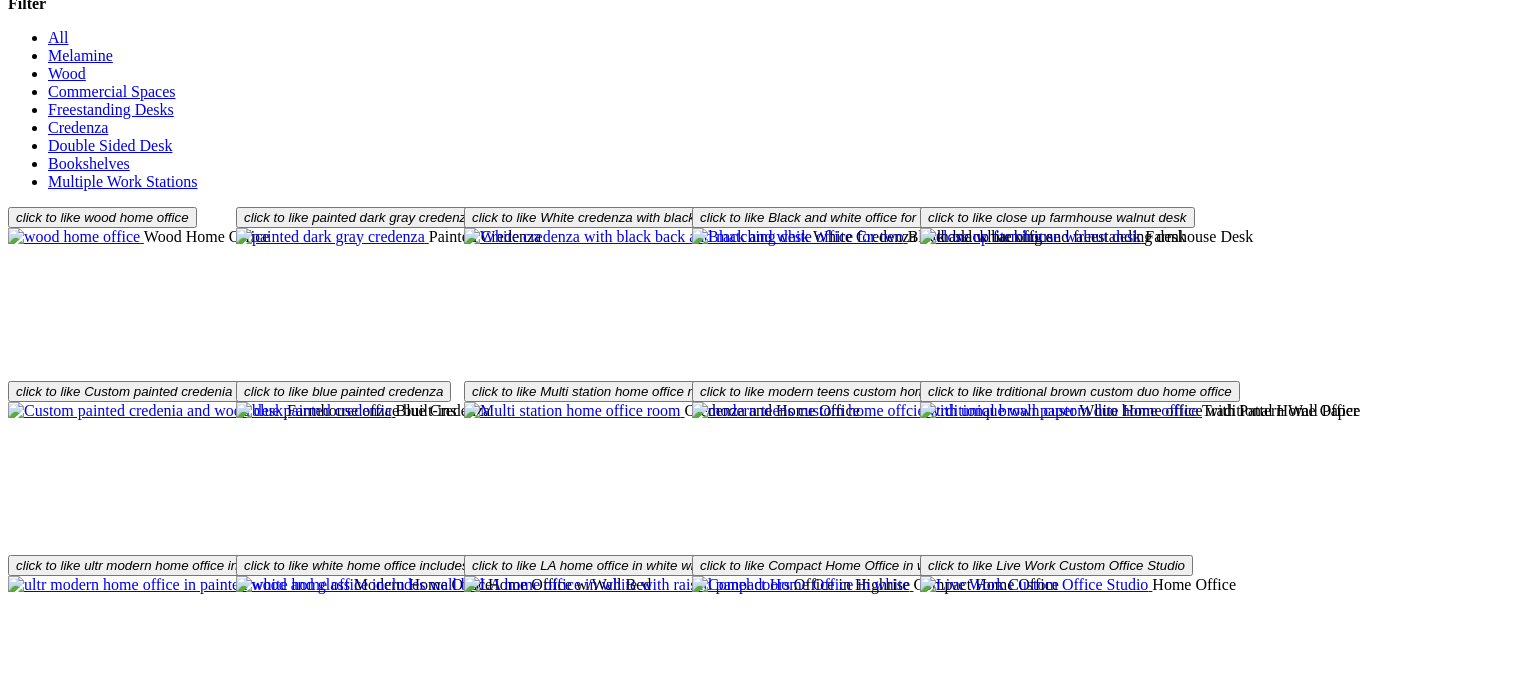click at bounding box center (8, 36135) 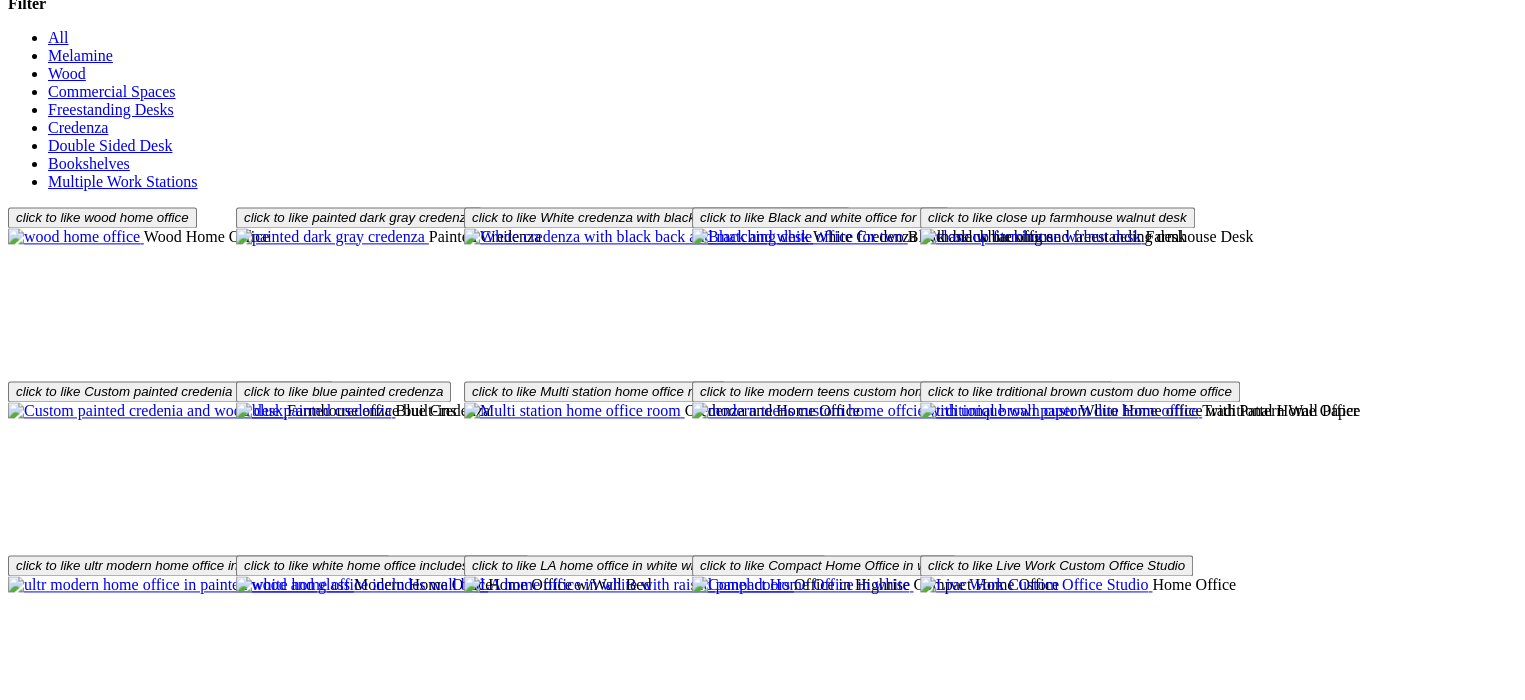 click on "Load More" at bounding box center [44, 1607] 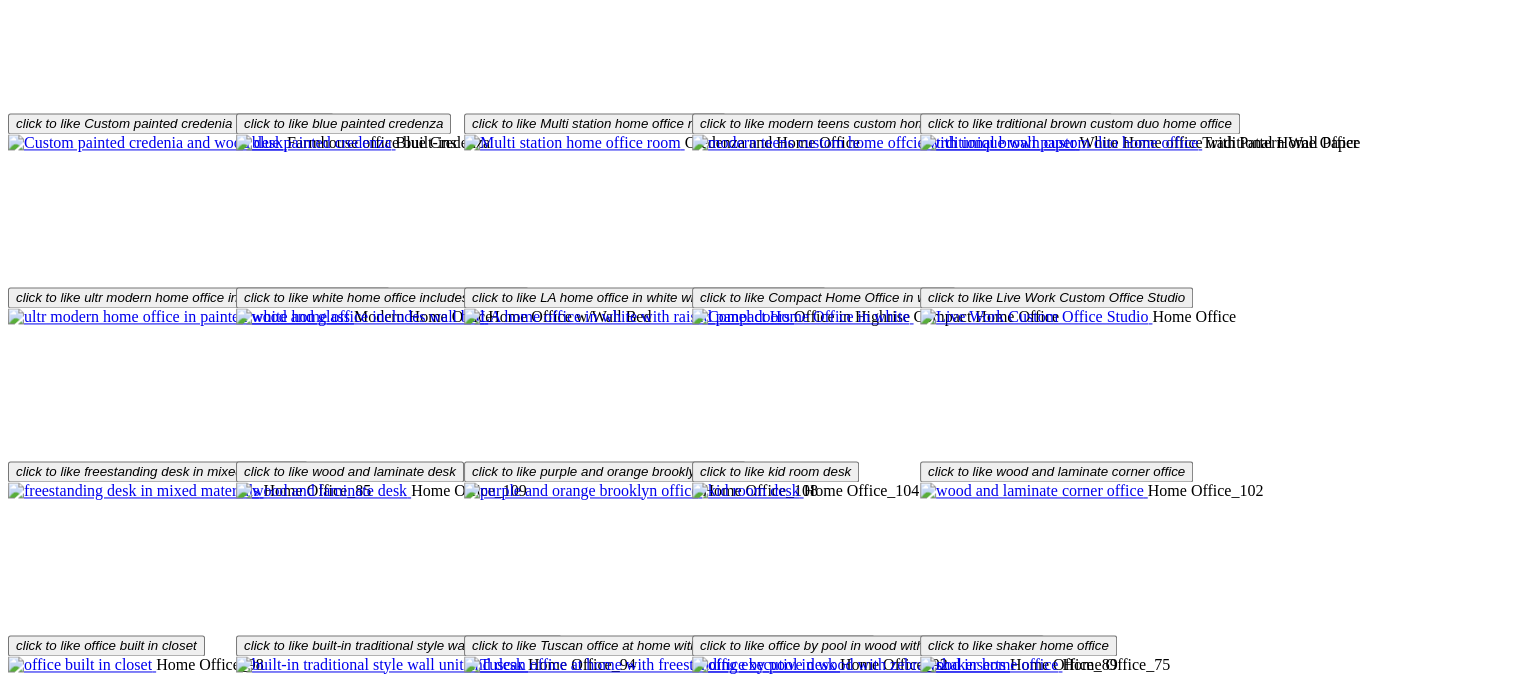 scroll, scrollTop: 2992, scrollLeft: 0, axis: vertical 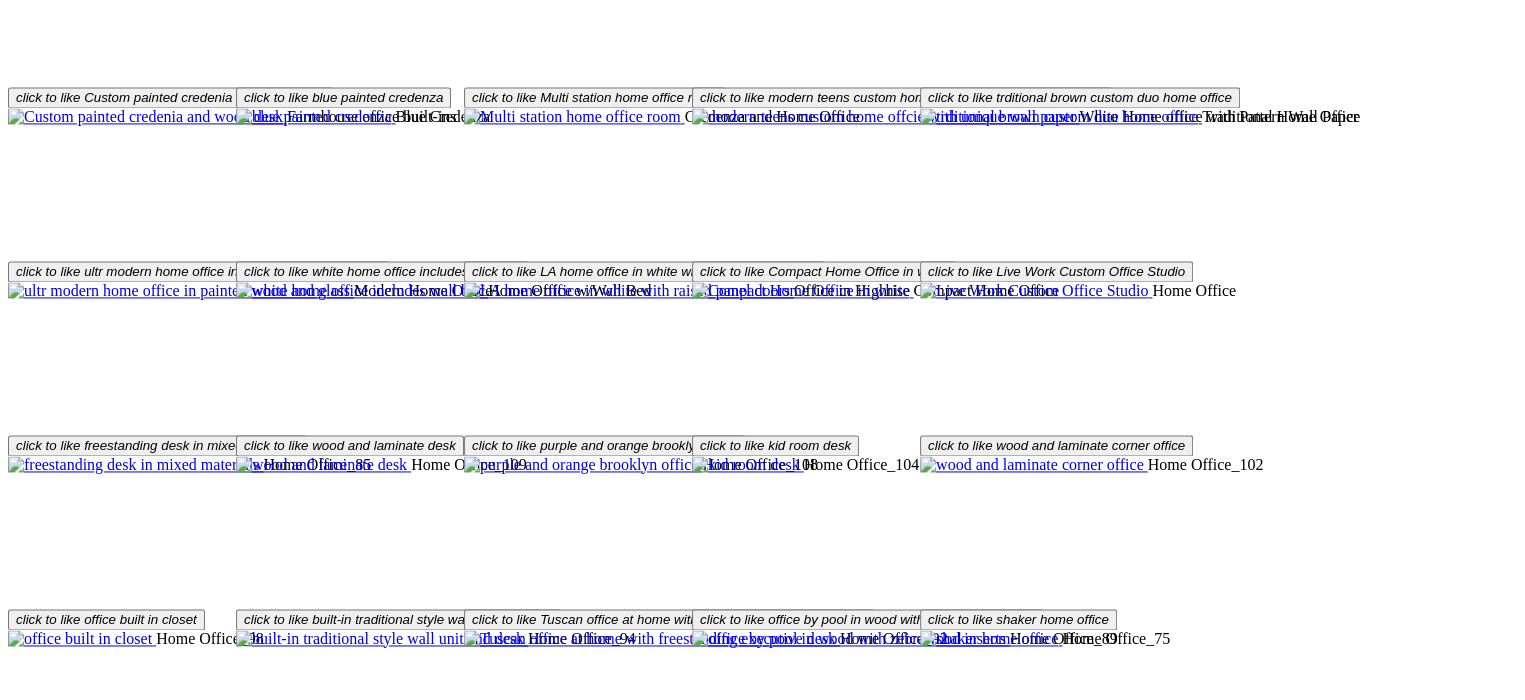 click at bounding box center [128, 1335] 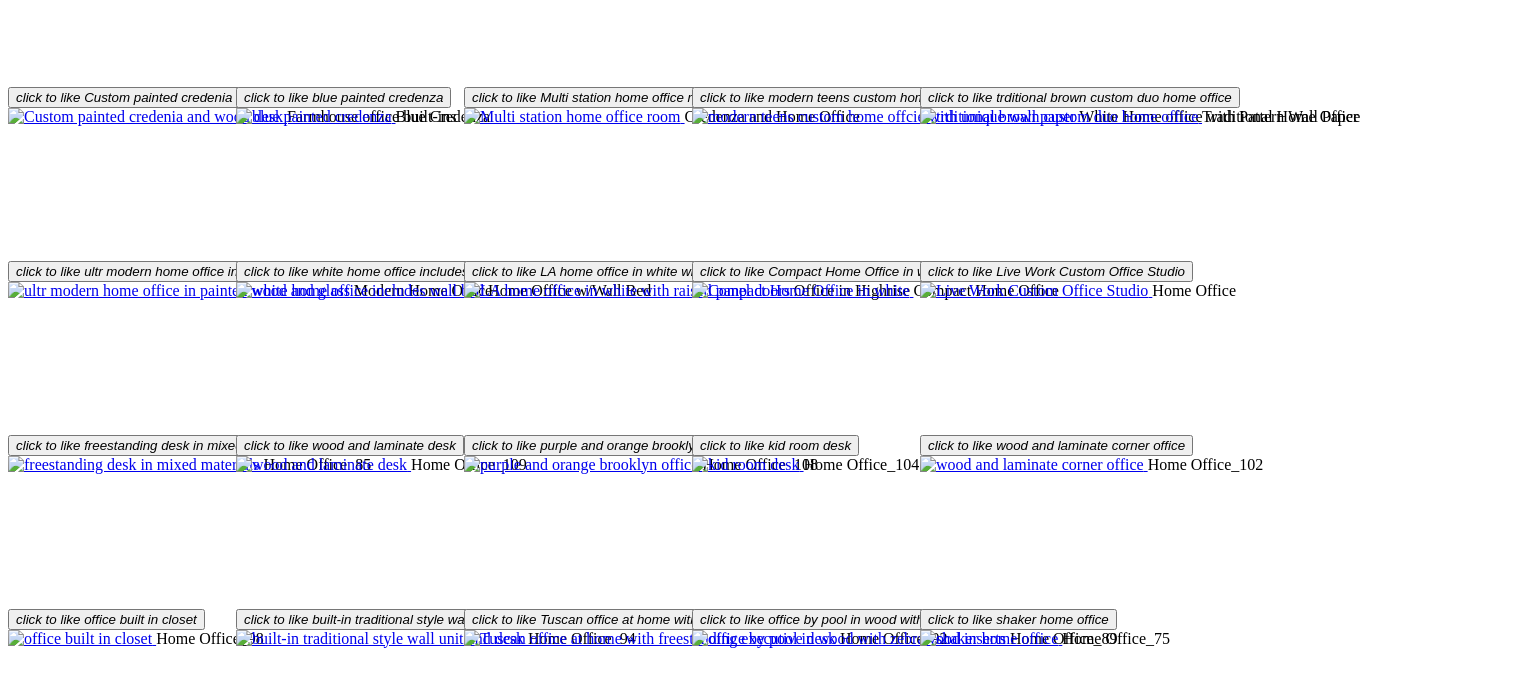 click at bounding box center (8, 36015) 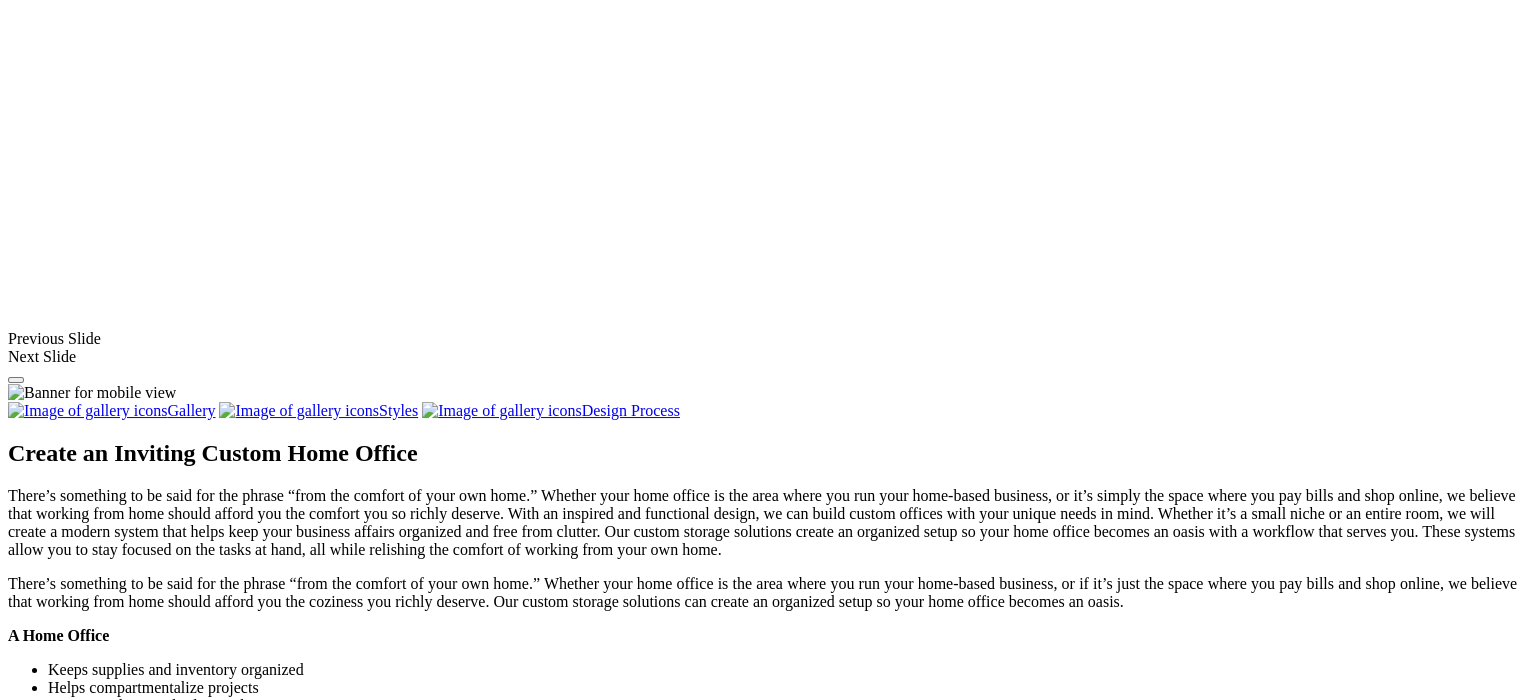 scroll, scrollTop: 1656, scrollLeft: 0, axis: vertical 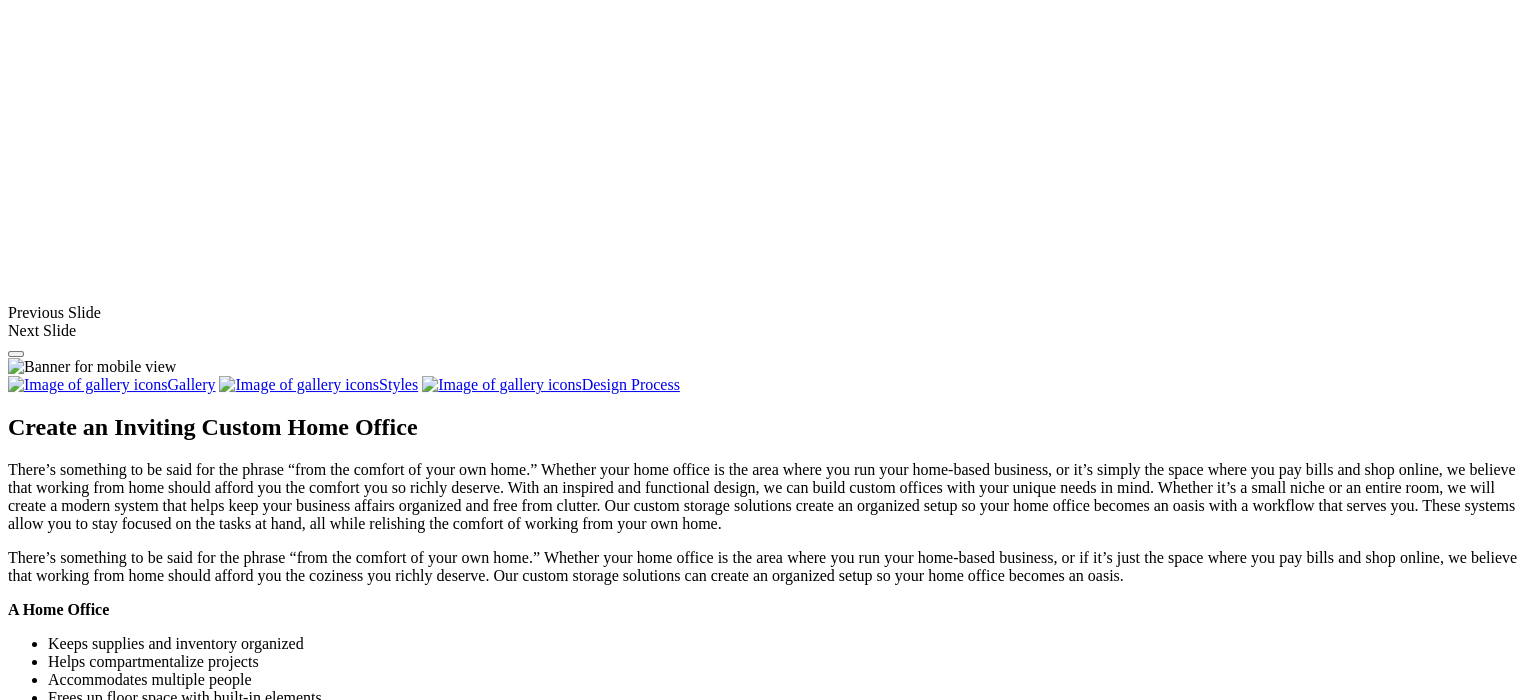 click at bounding box center [636, 1279] 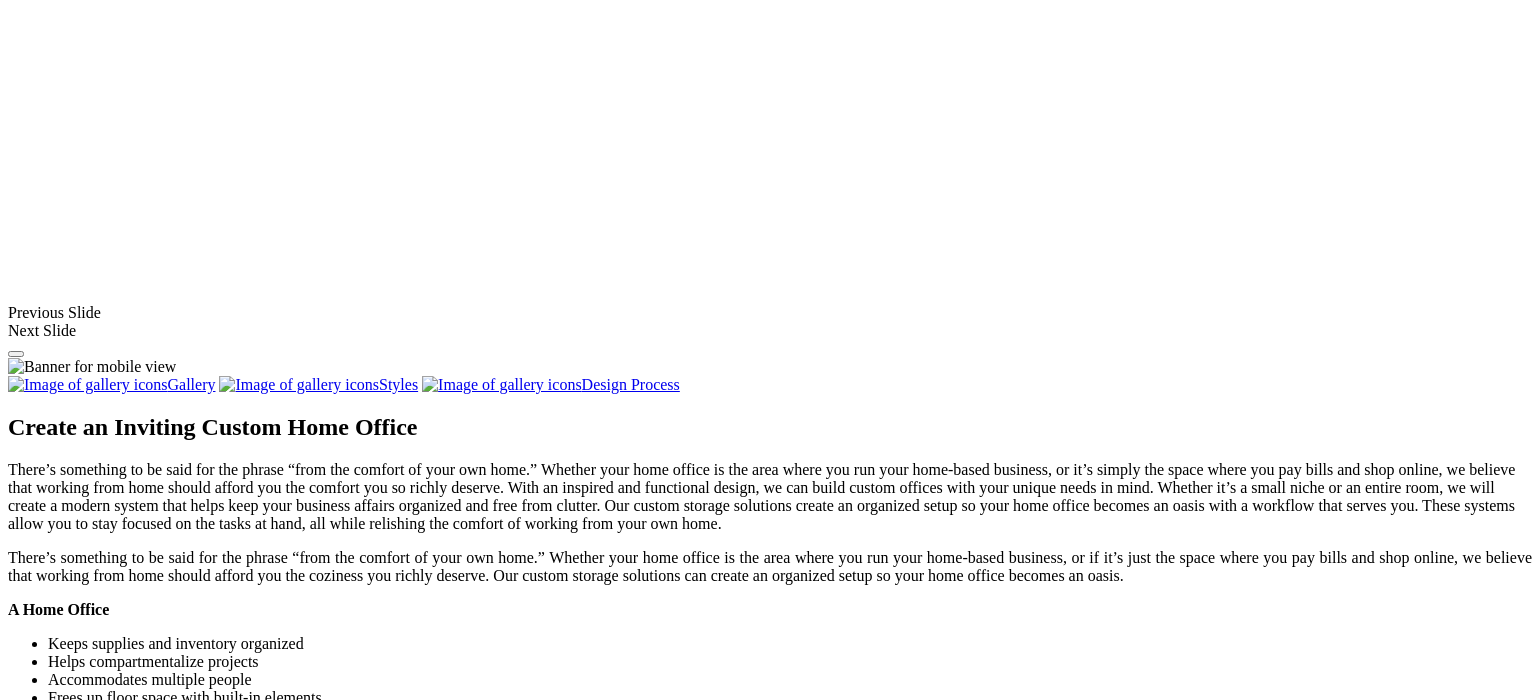 click at bounding box center (8, 37351) 